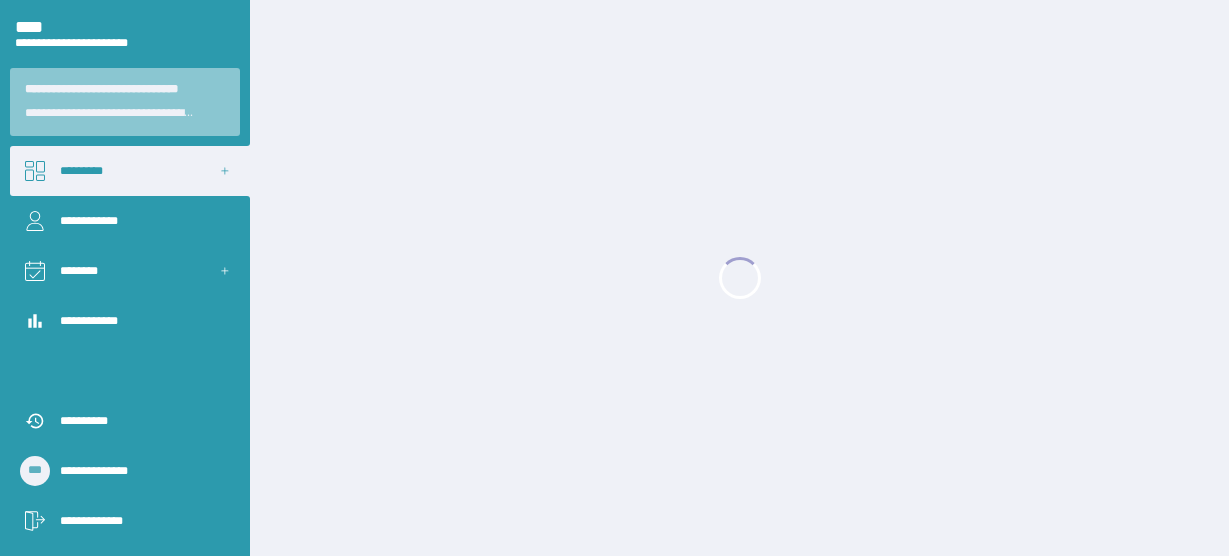 scroll, scrollTop: 0, scrollLeft: 0, axis: both 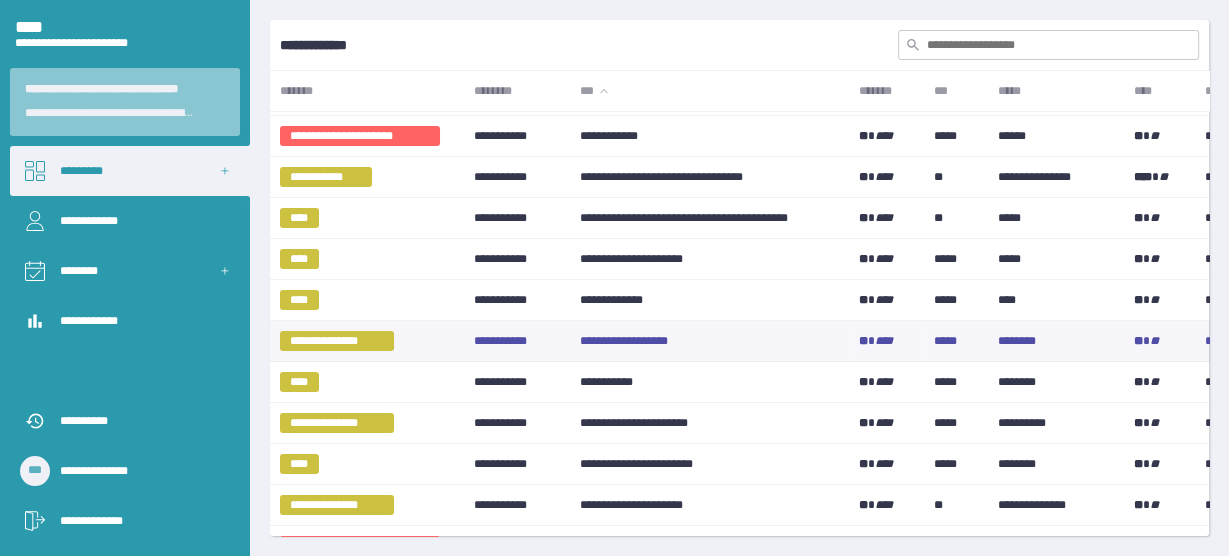 click on "**********" at bounding box center (709, 341) 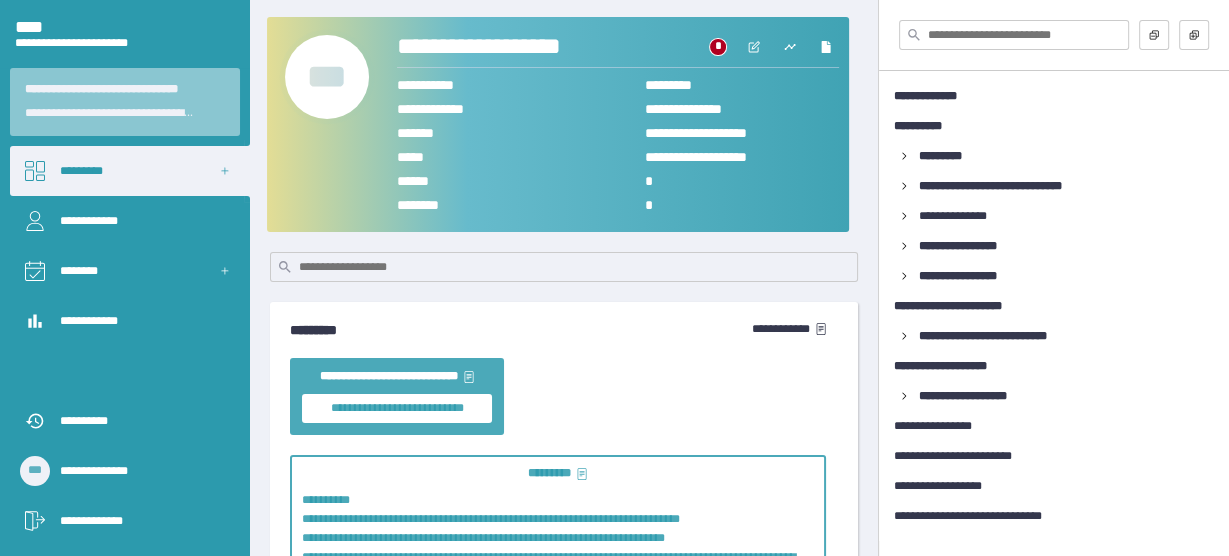 click on "***" at bounding box center [327, 77] 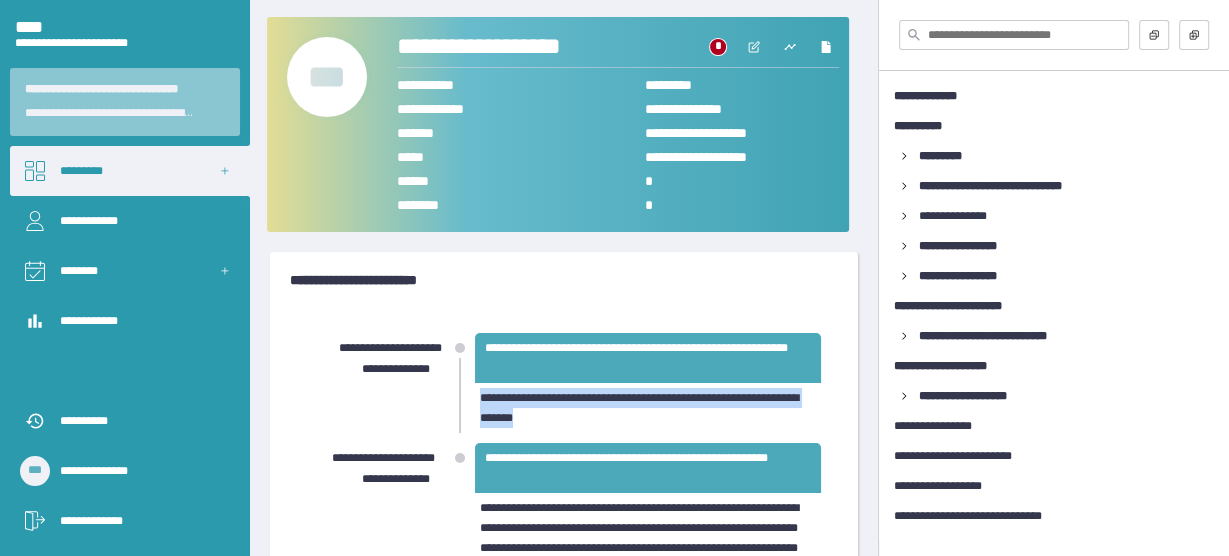 drag, startPoint x: 483, startPoint y: 396, endPoint x: 677, endPoint y: 419, distance: 195.35864 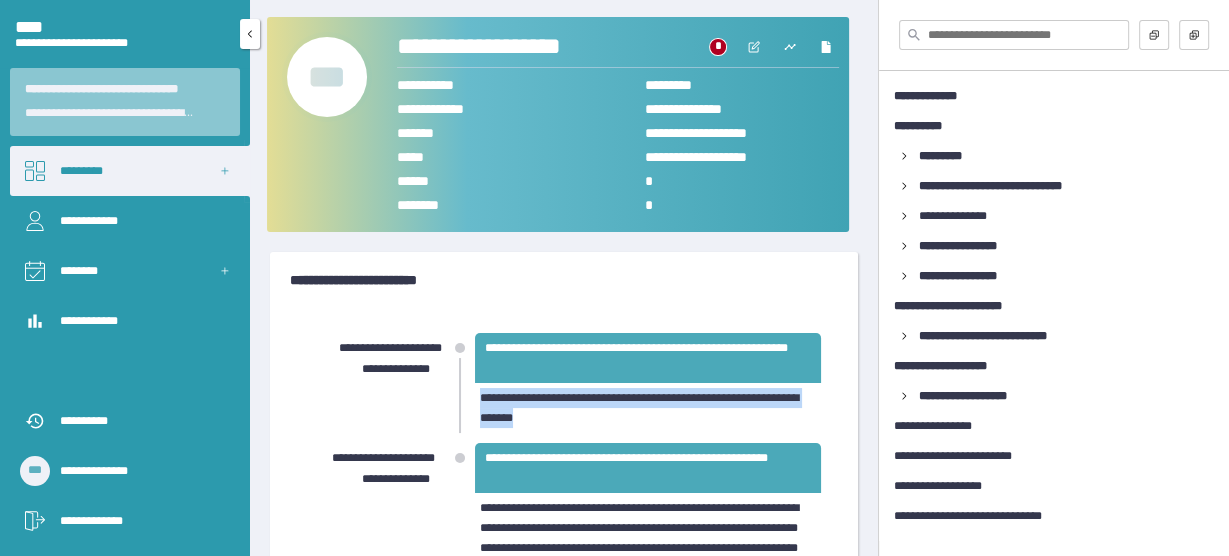 click on "*********" at bounding box center [130, 171] 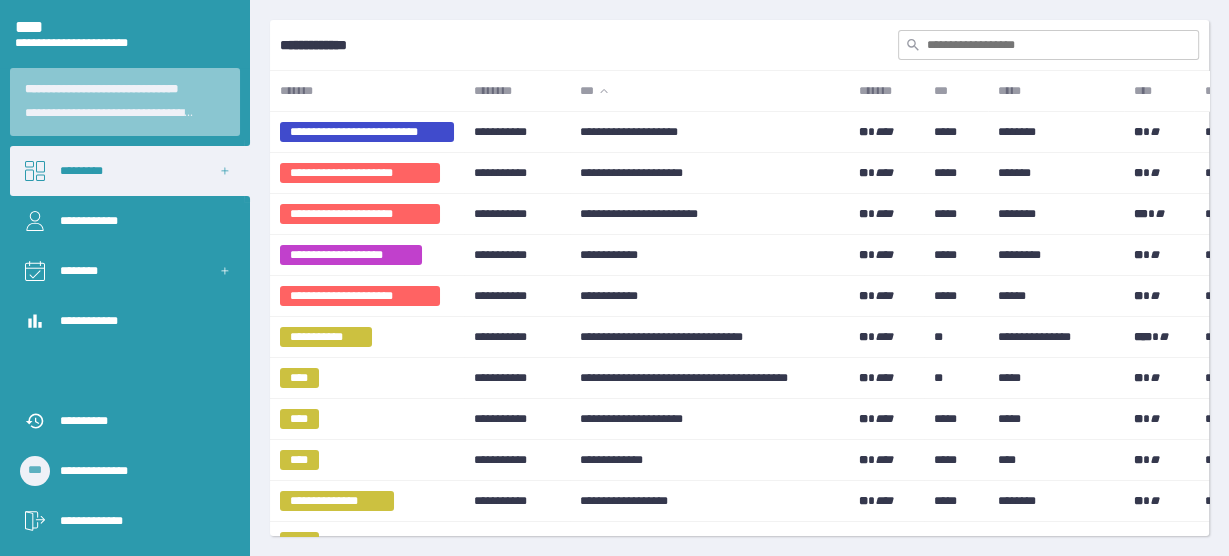 click at bounding box center [1048, 45] 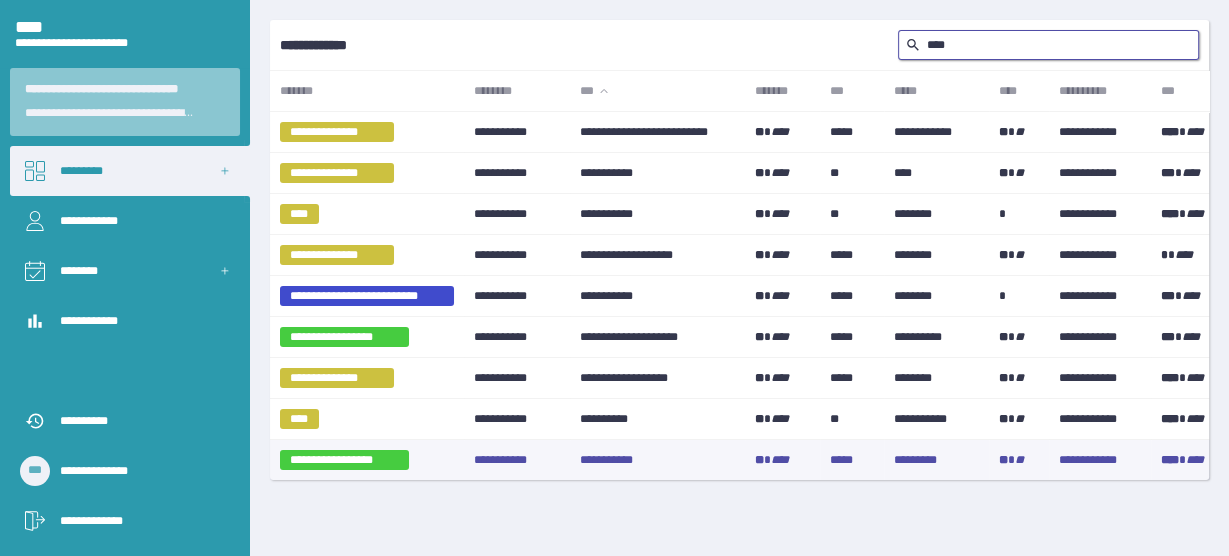 type on "****" 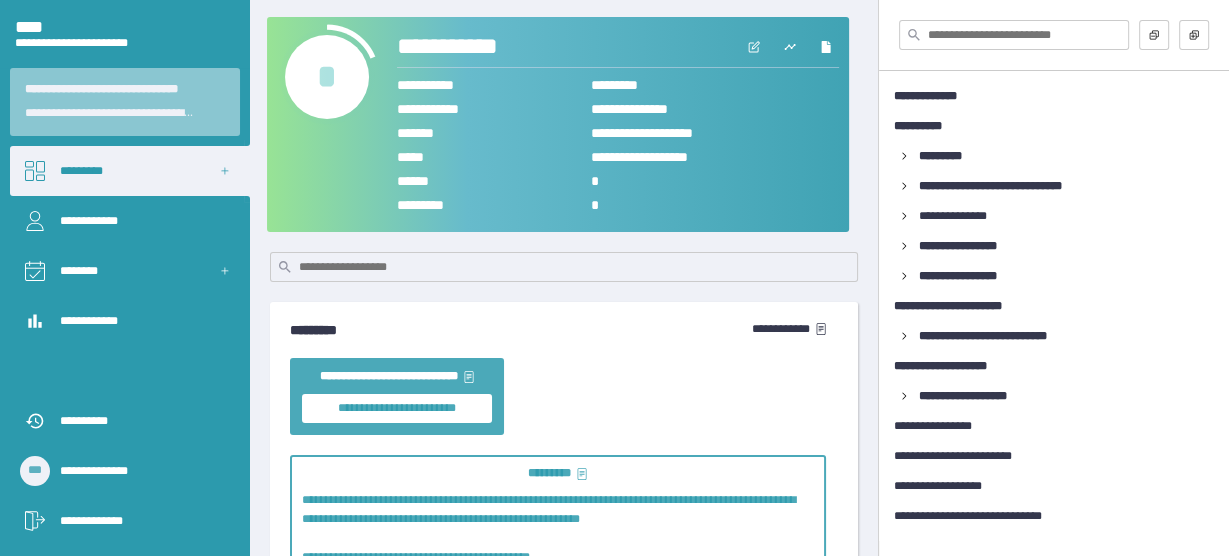 click on "*" at bounding box center (327, 77) 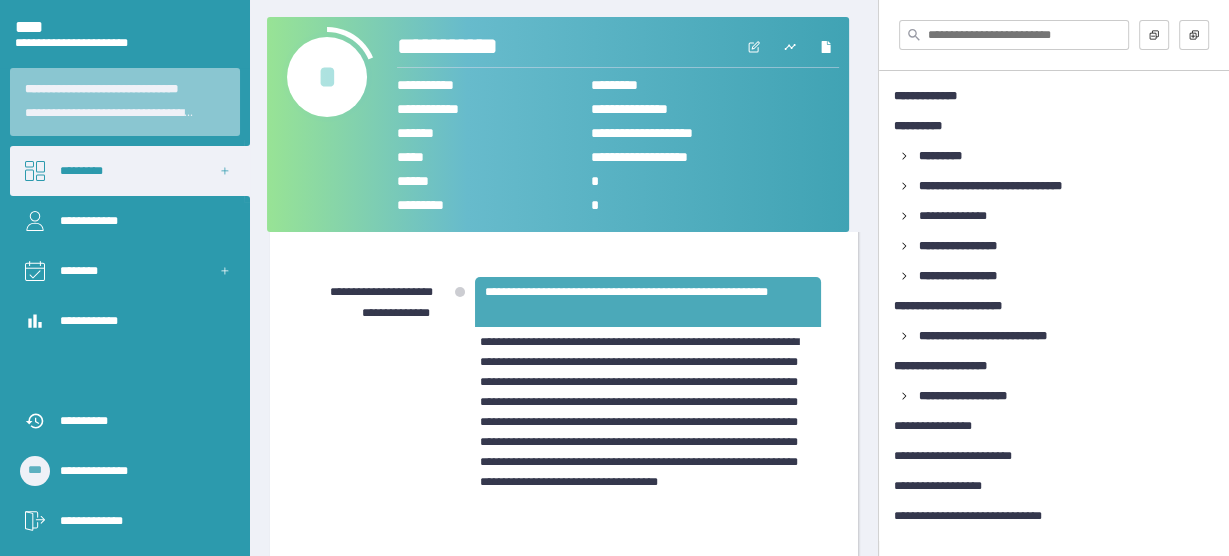 scroll, scrollTop: 152, scrollLeft: 0, axis: vertical 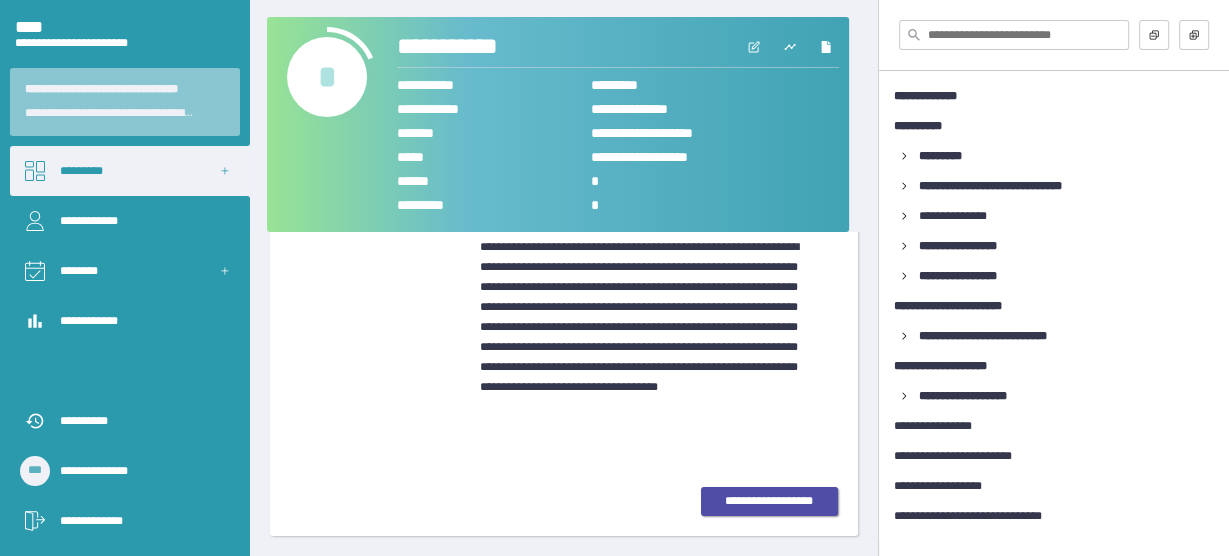 click on "**********" at bounding box center (770, 501) 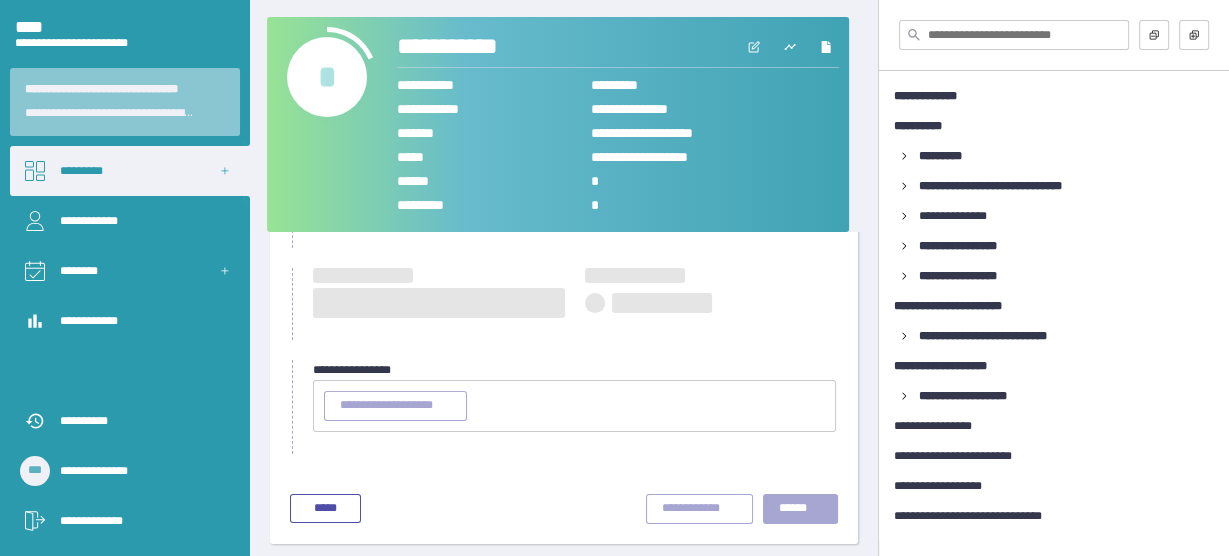 type on "**********" 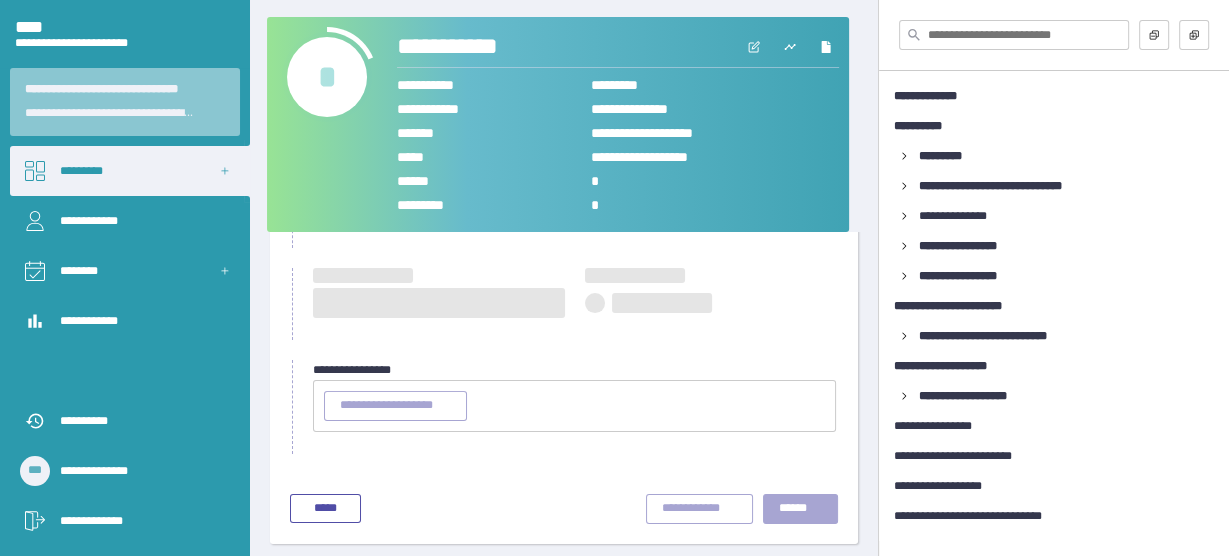 type on "********" 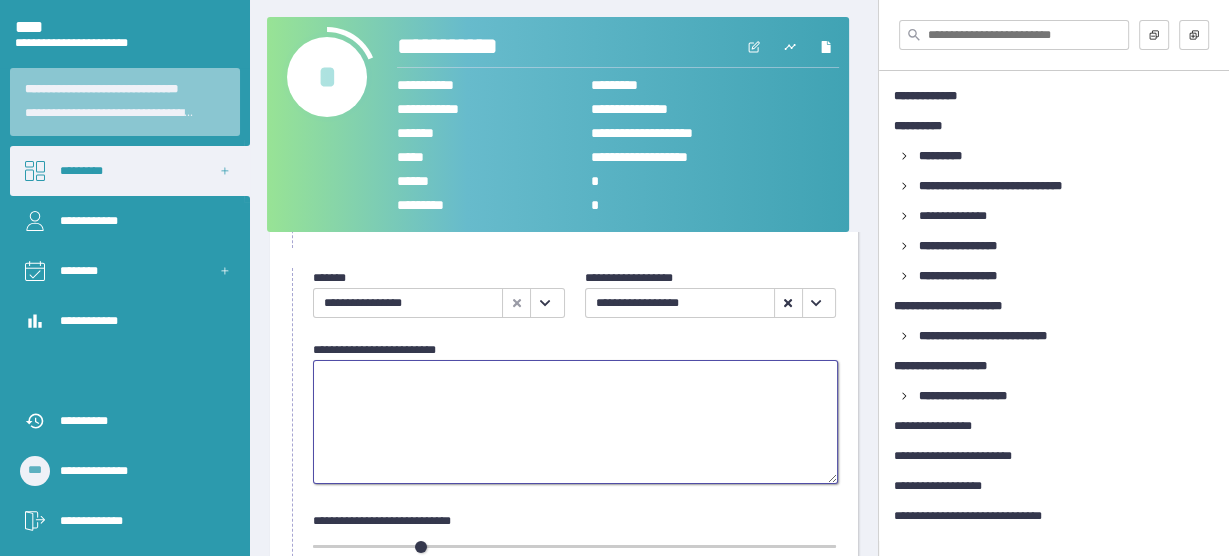 click at bounding box center (575, 422) 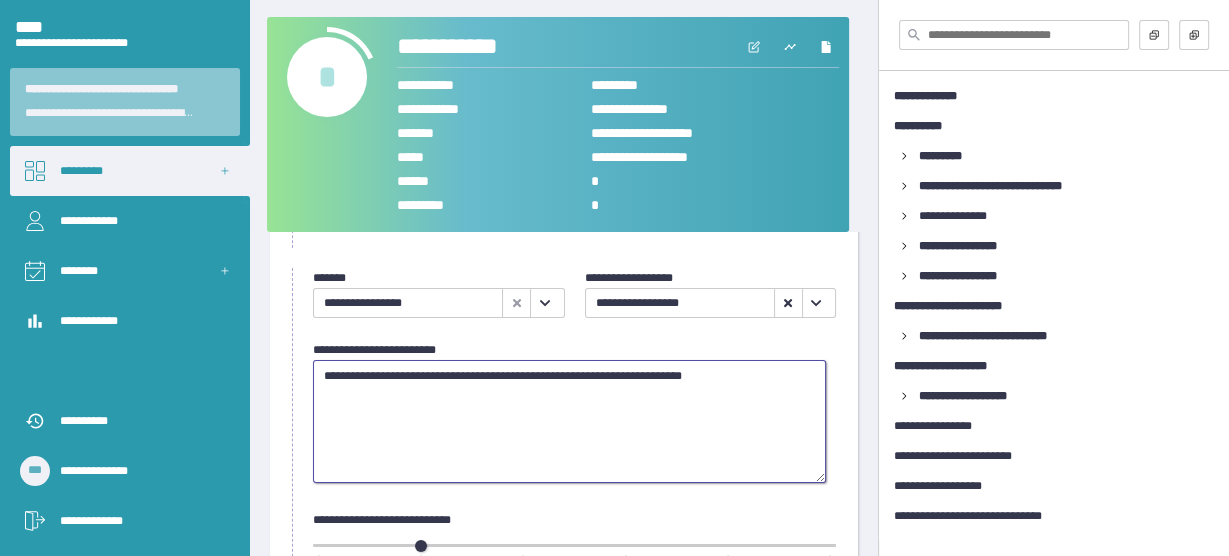 click on "**********" at bounding box center [569, 421] 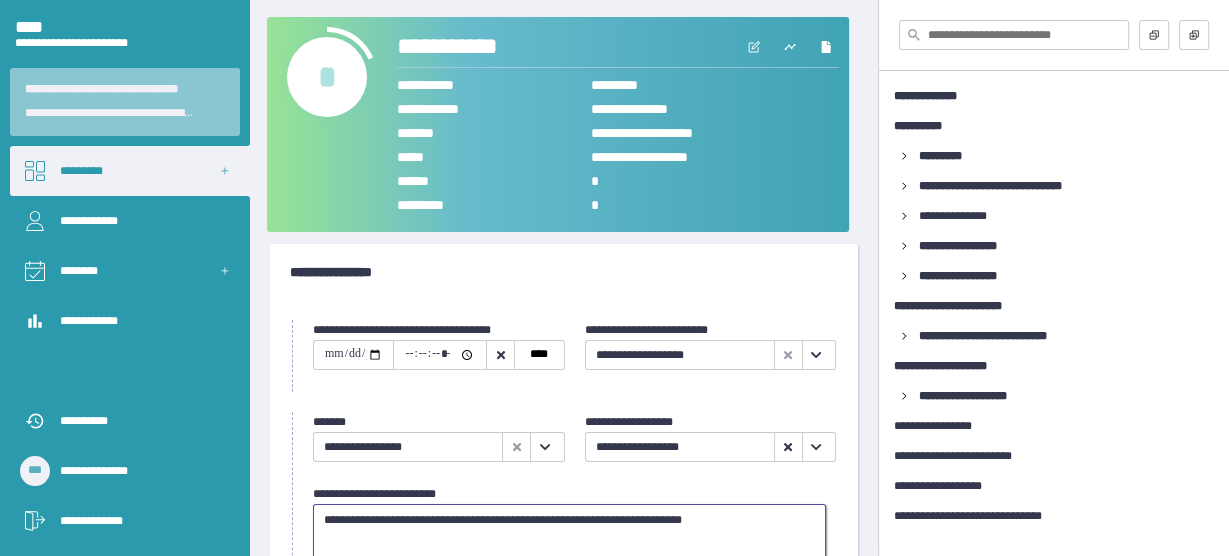 scroll, scrollTop: 0, scrollLeft: 0, axis: both 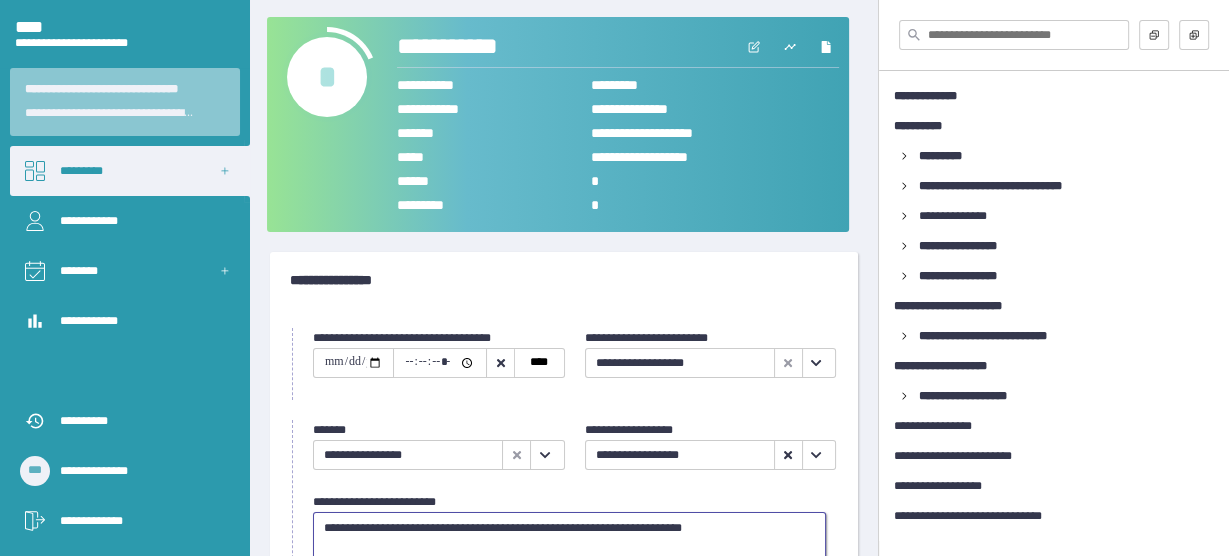 type on "**********" 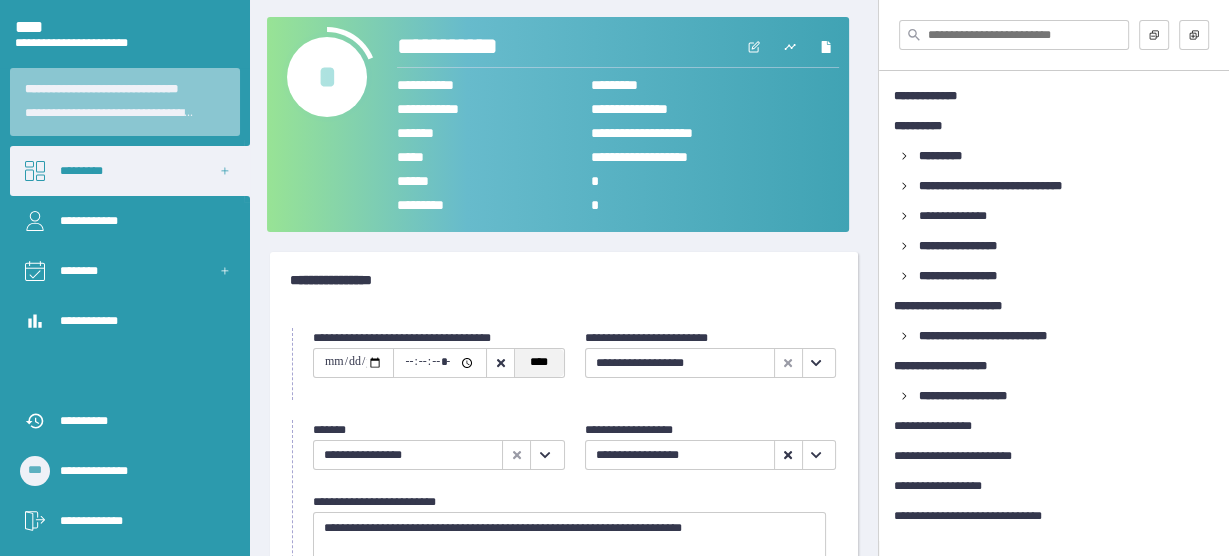 click on "****" at bounding box center [538, 363] 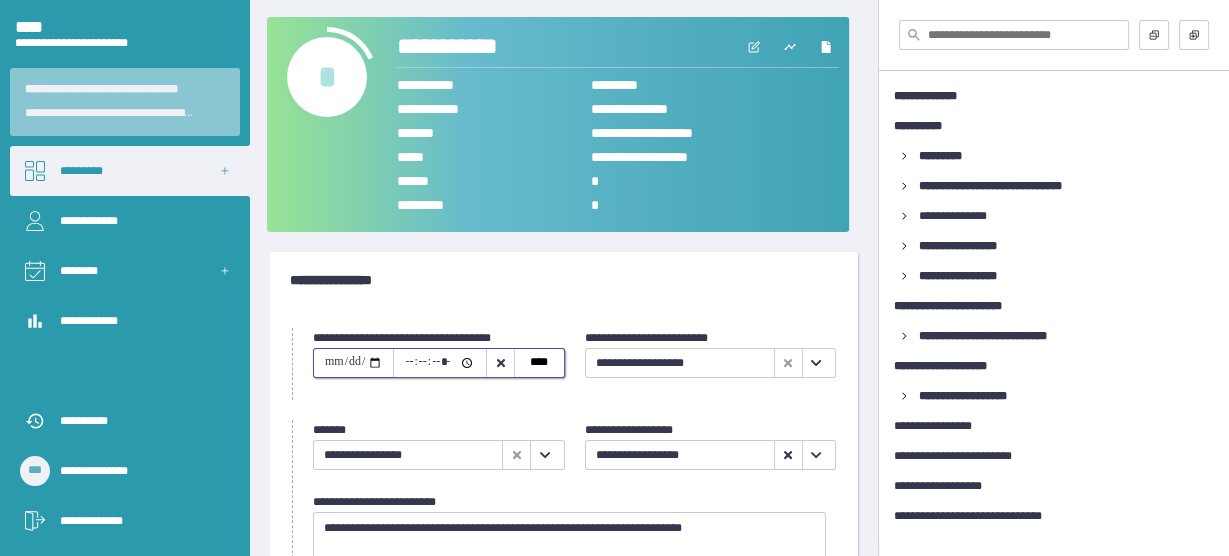 click on "**********" at bounding box center (353, 363) 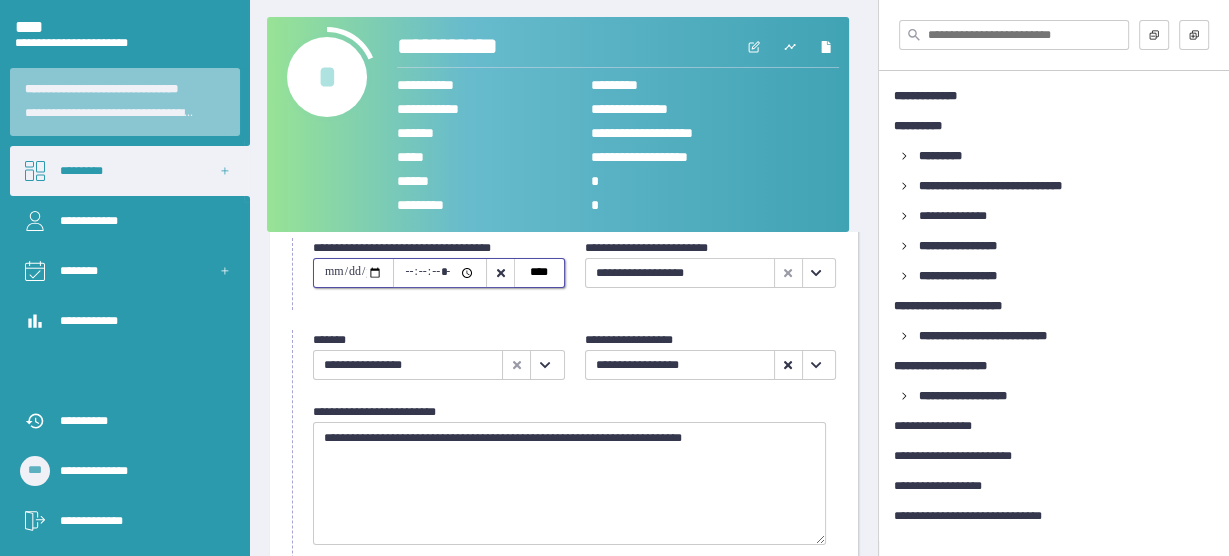 scroll, scrollTop: 160, scrollLeft: 0, axis: vertical 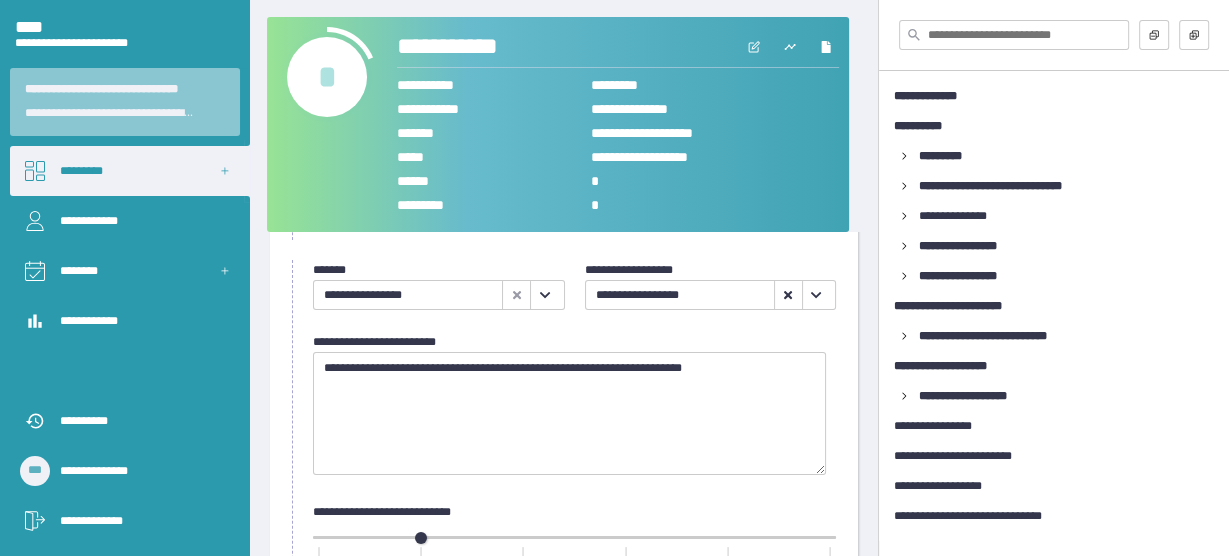 click at bounding box center [544, 295] 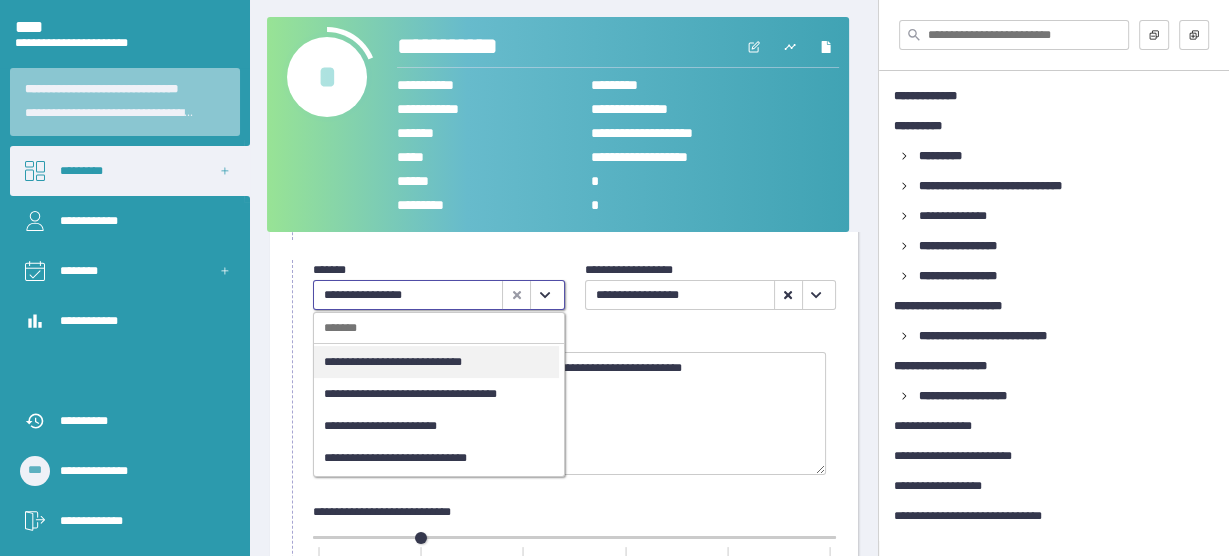 click on "**********" at bounding box center [436, 394] 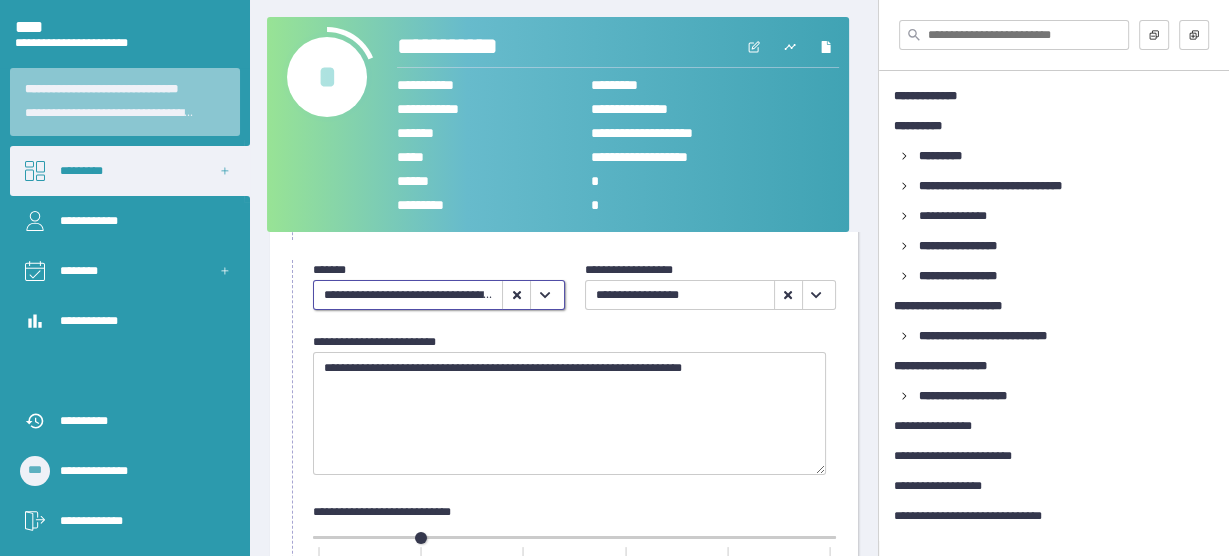 click 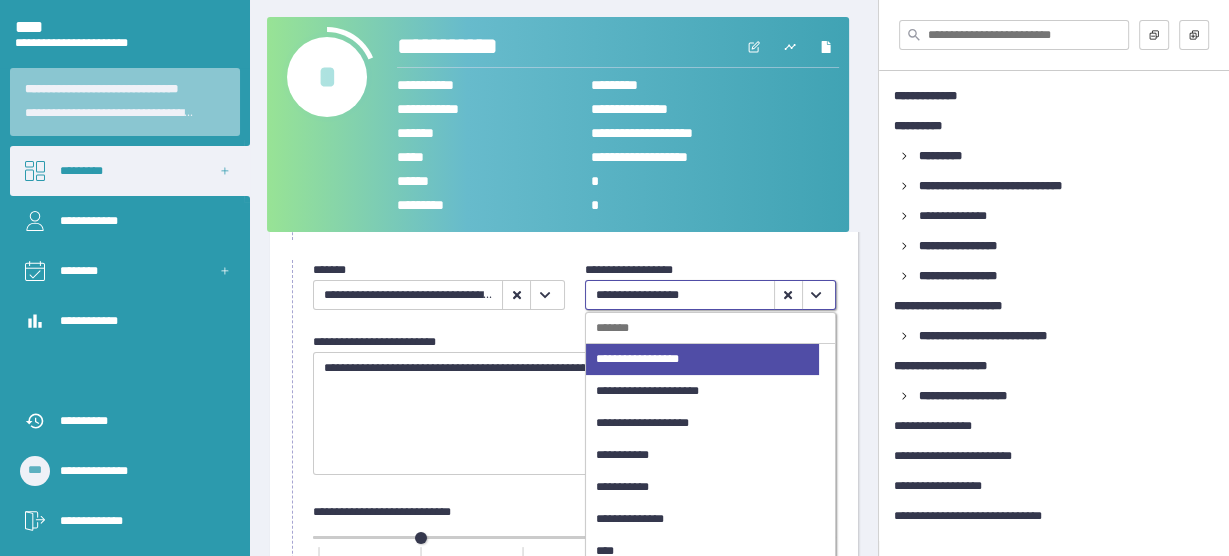 scroll, scrollTop: 110, scrollLeft: 0, axis: vertical 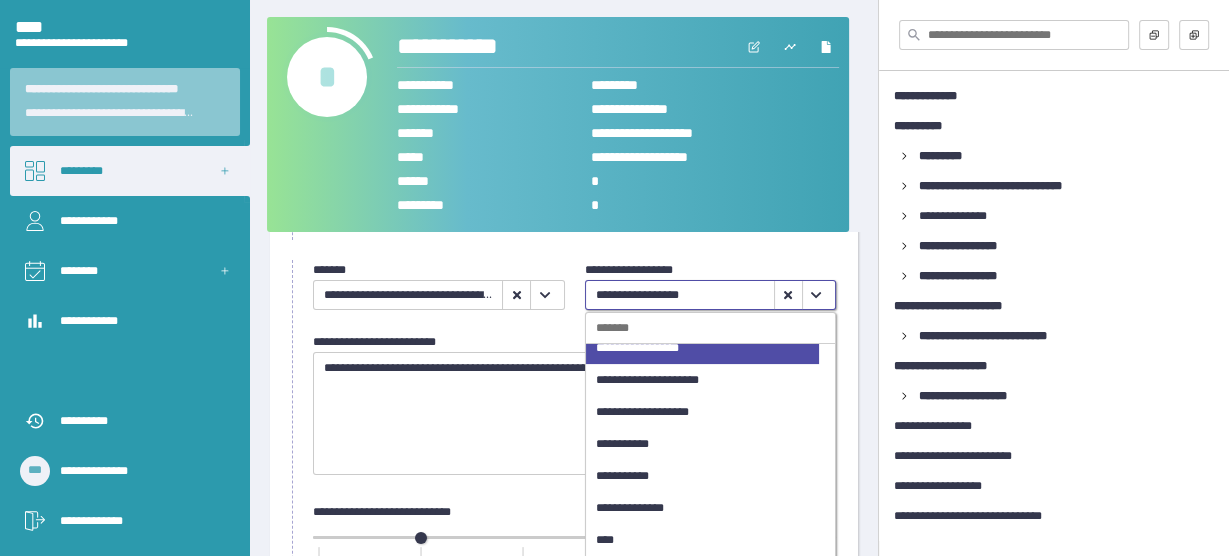 click on "**********" at bounding box center (702, 508) 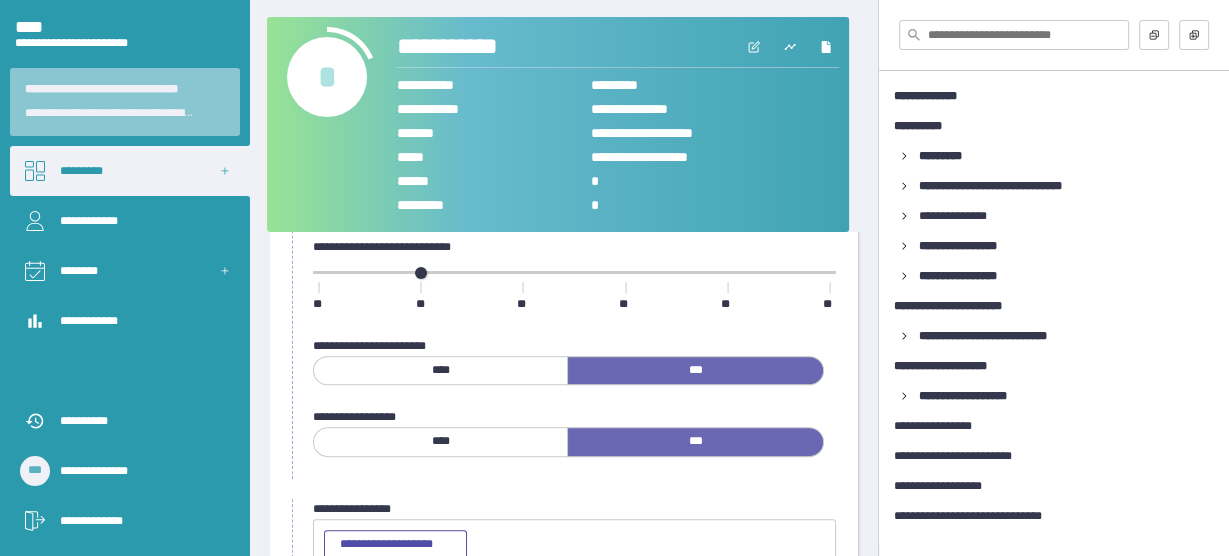 scroll, scrollTop: 400, scrollLeft: 0, axis: vertical 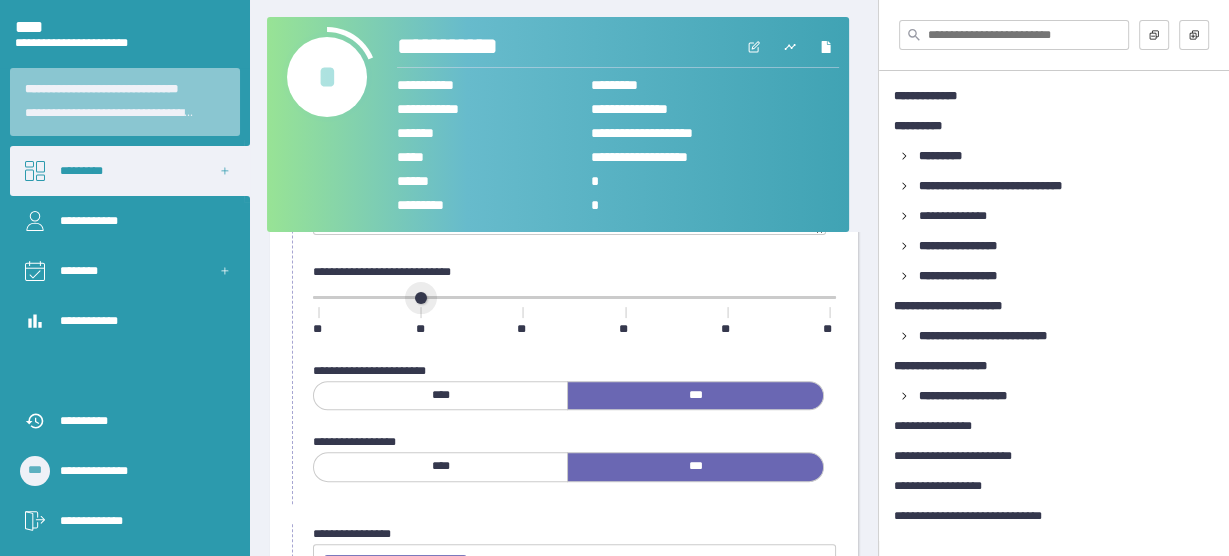 click at bounding box center [574, 297] 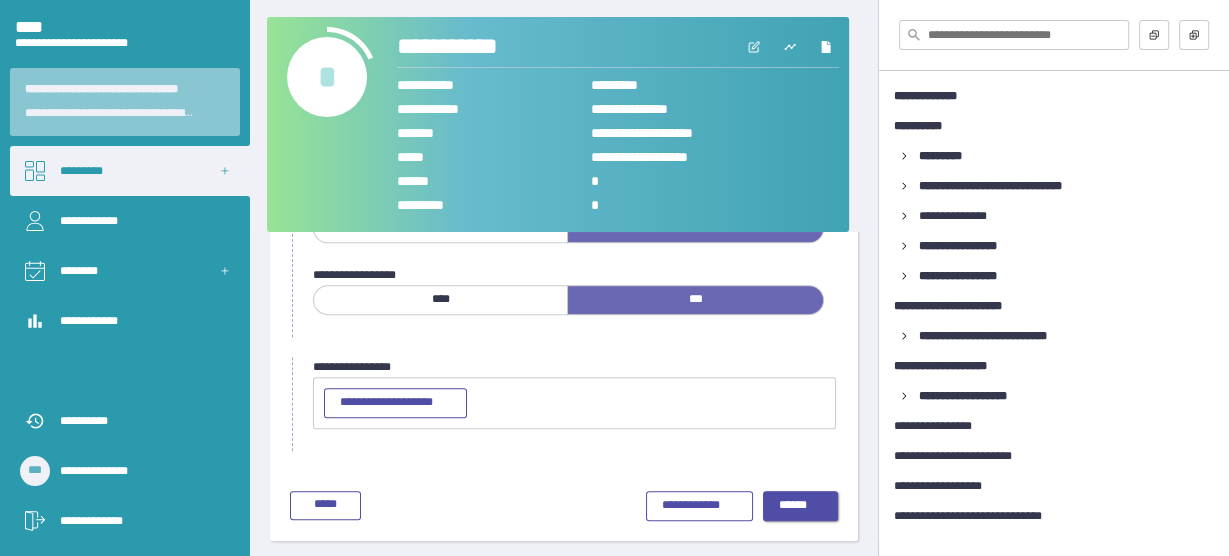 click on "******" at bounding box center [801, 506] 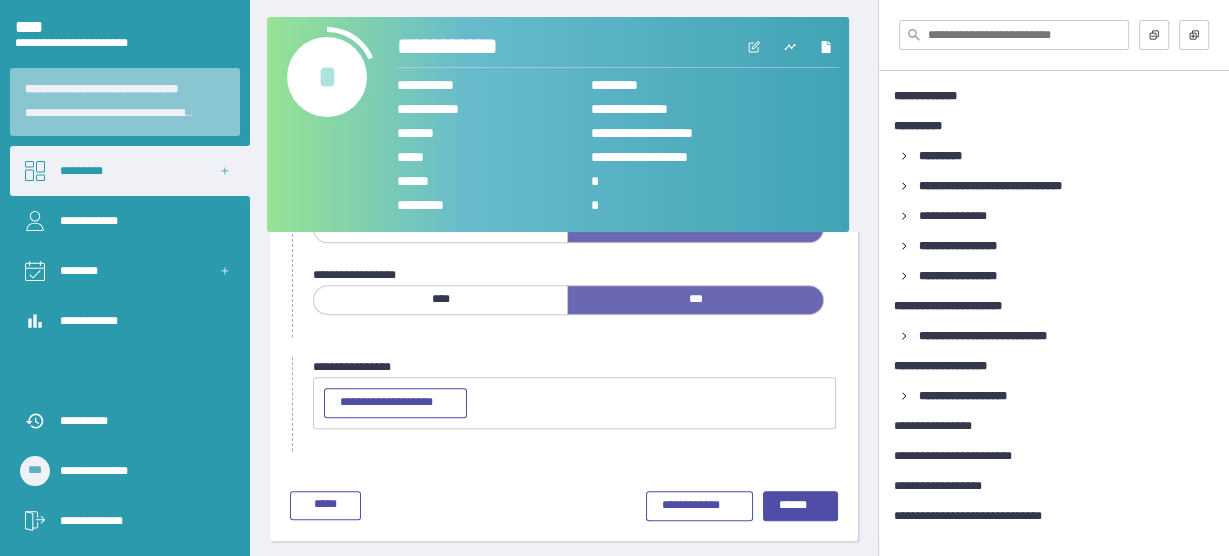 scroll, scrollTop: 147, scrollLeft: 0, axis: vertical 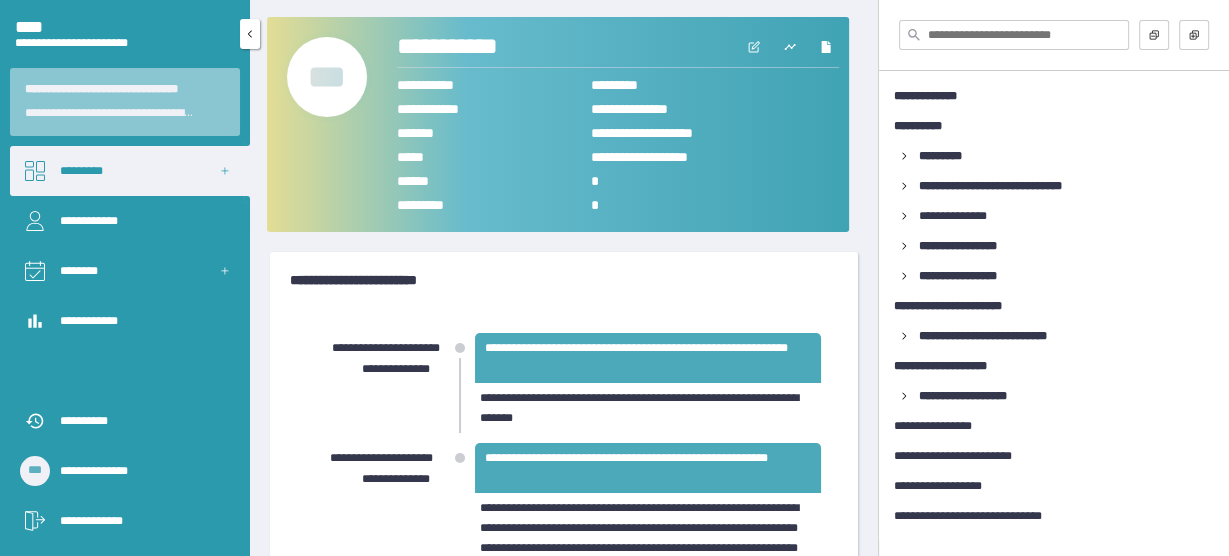 click on "*********" at bounding box center [130, 171] 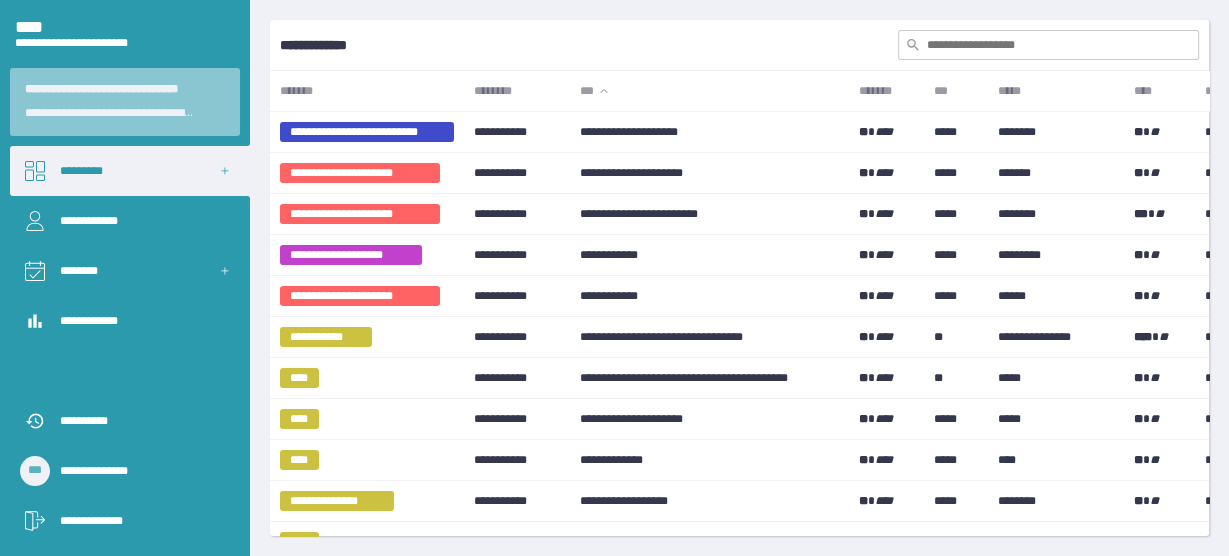 click at bounding box center [1048, 45] 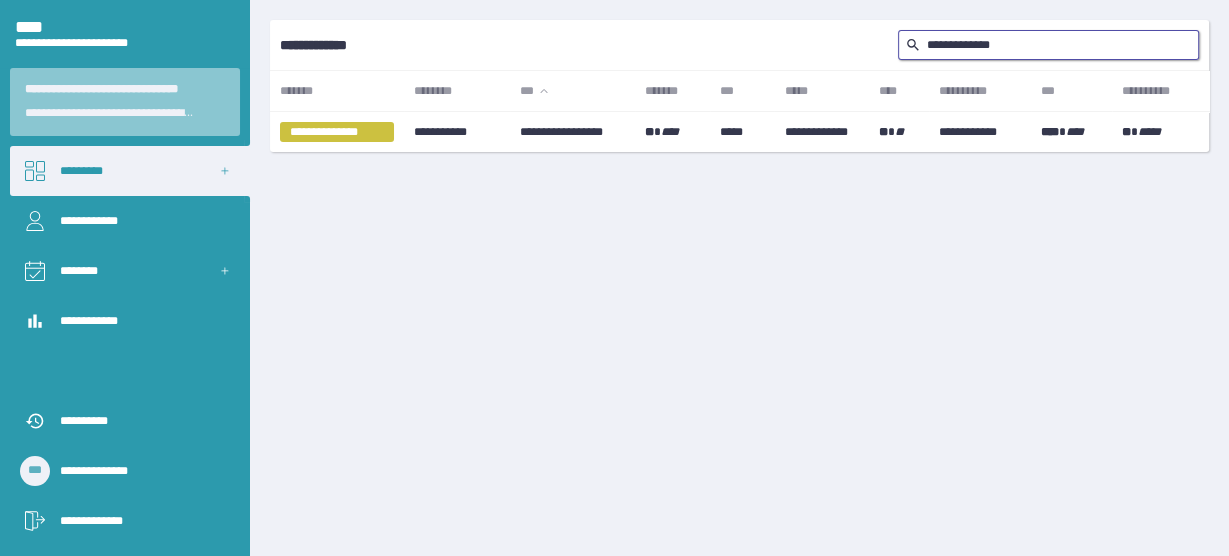 type on "**********" 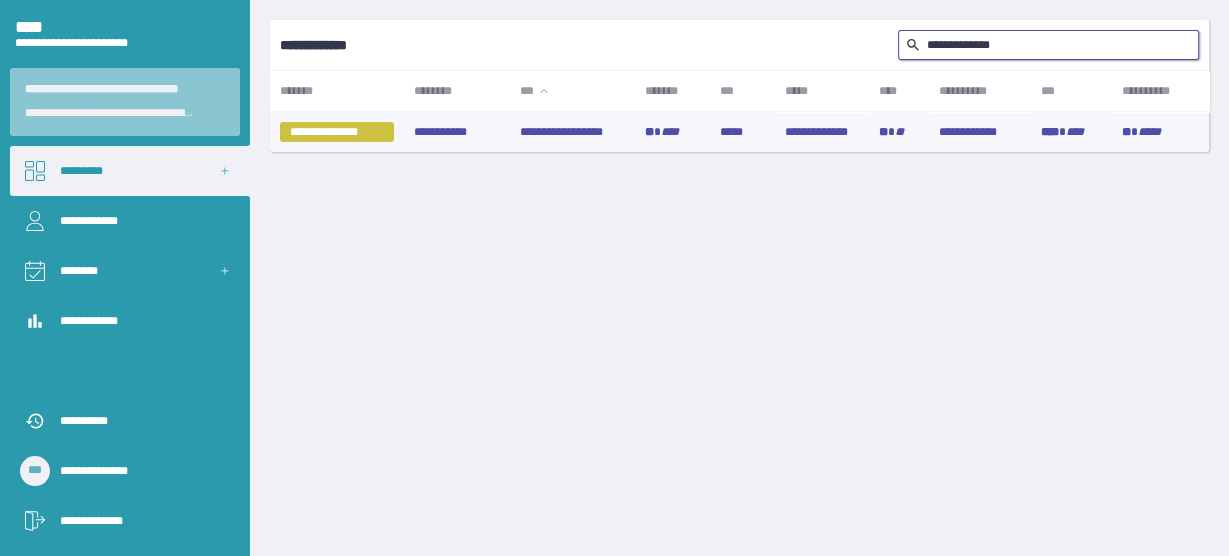 click on "**********" at bounding box center (572, 132) 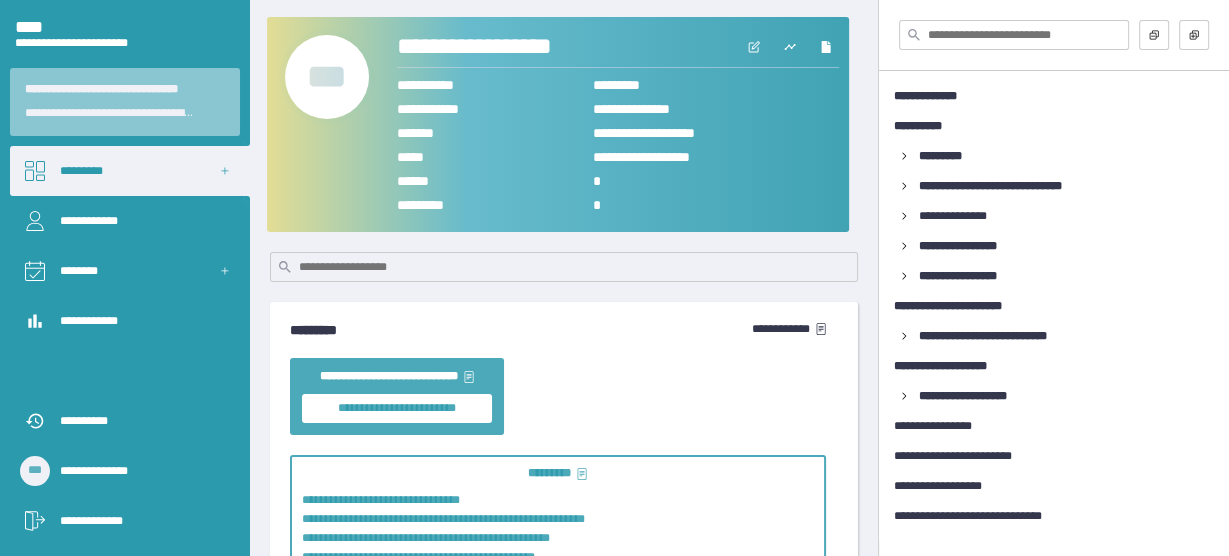 click on "***" at bounding box center [327, 77] 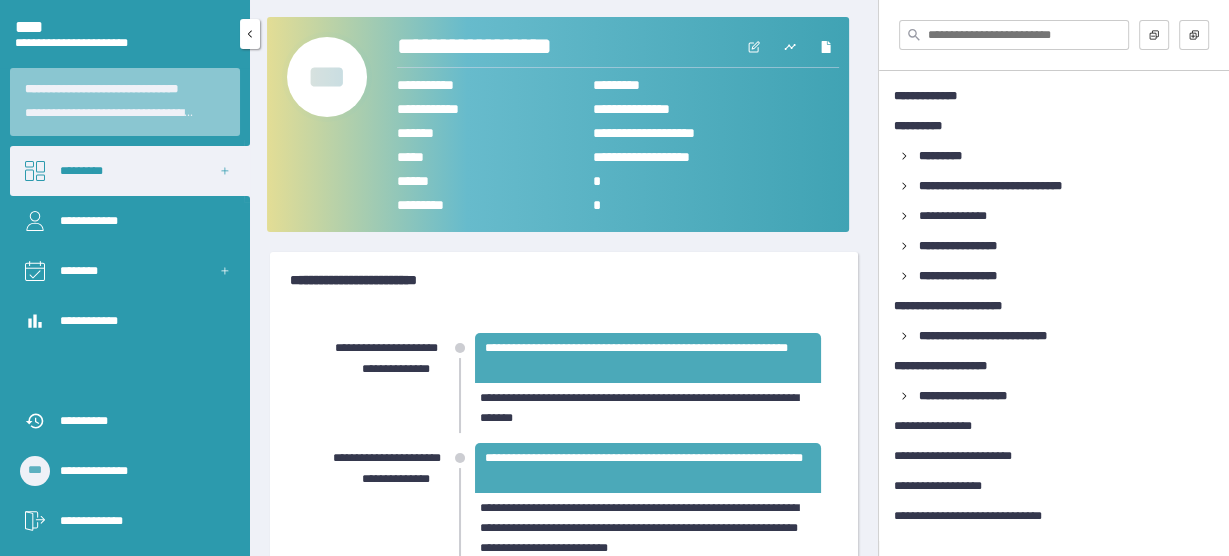 click on "*********" at bounding box center [130, 171] 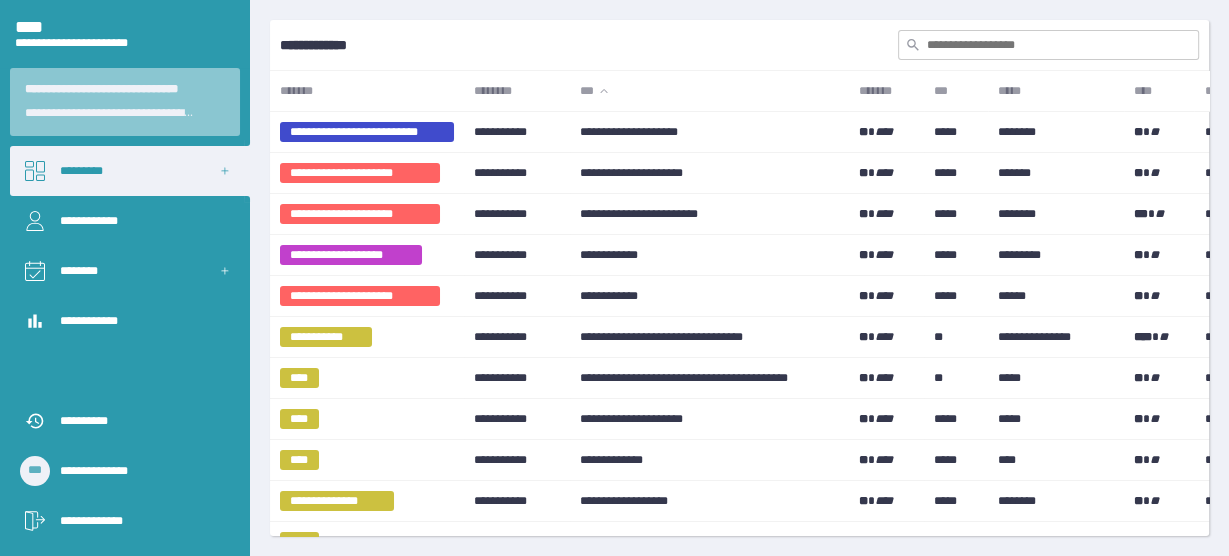 click at bounding box center [1048, 45] 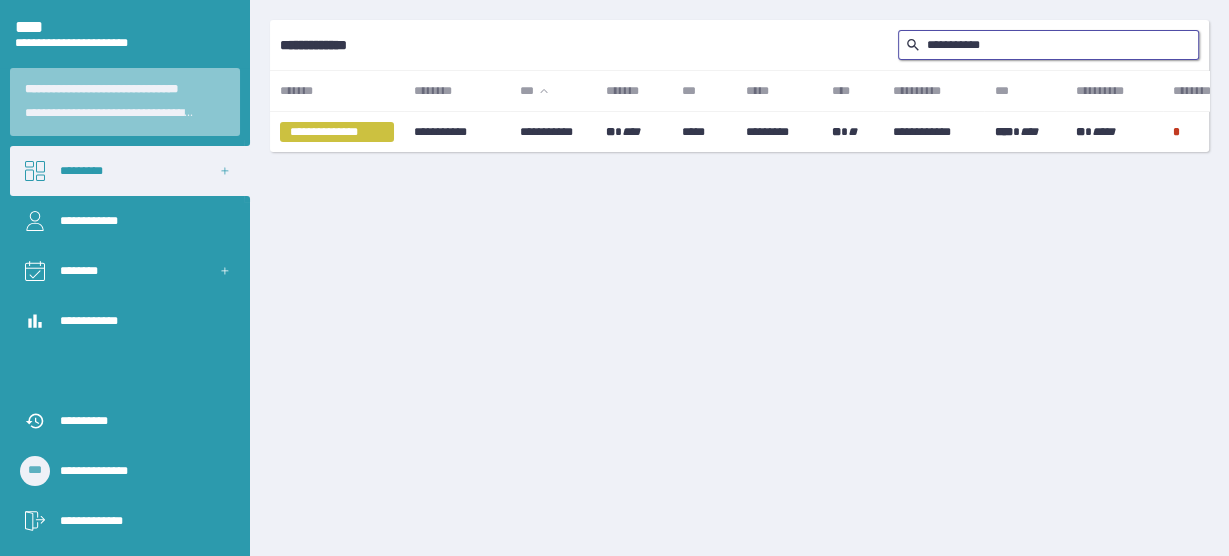 type on "**********" 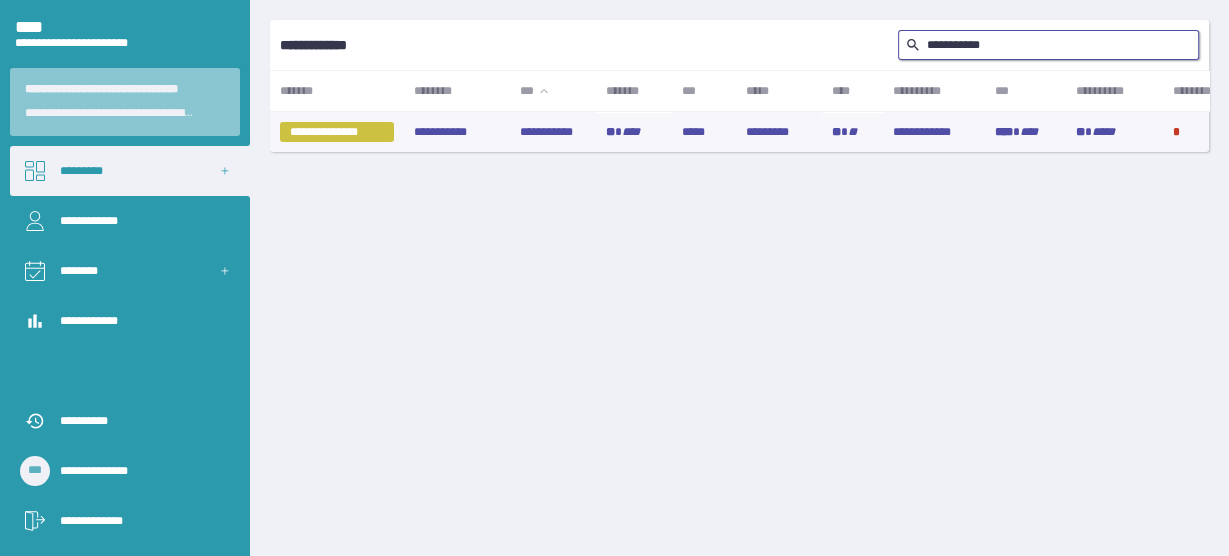 click on "**********" at bounding box center [553, 132] 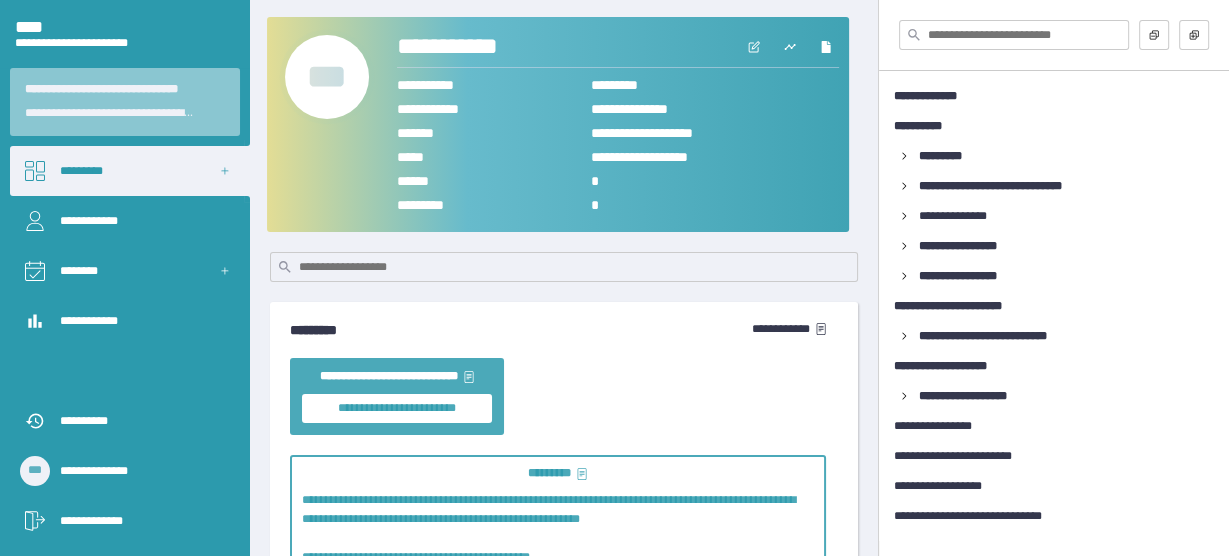 click on "***" at bounding box center (327, 77) 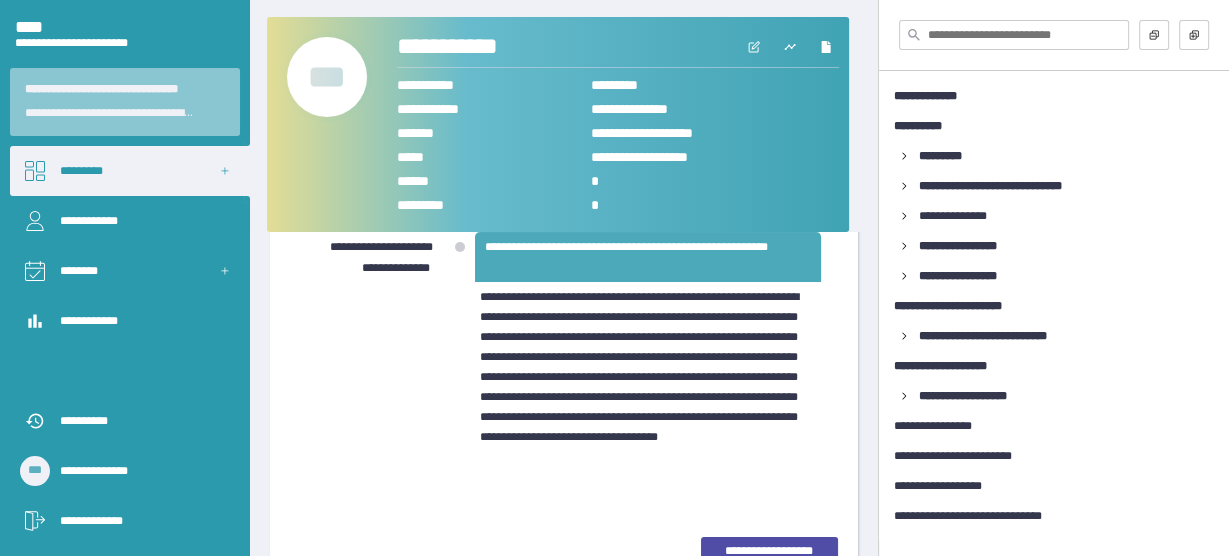scroll, scrollTop: 264, scrollLeft: 0, axis: vertical 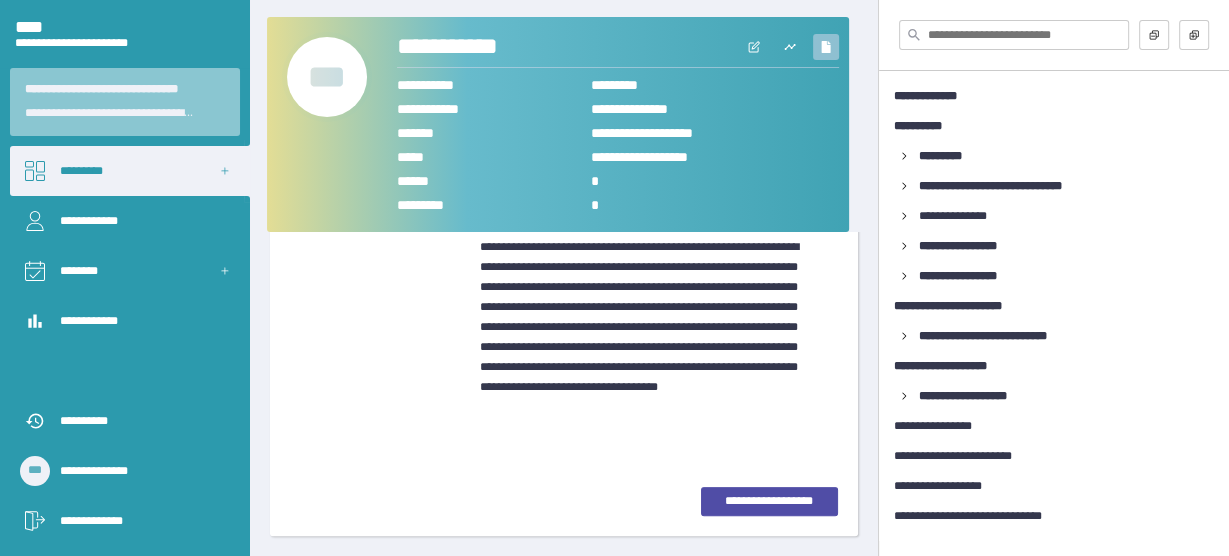 click at bounding box center (826, 47) 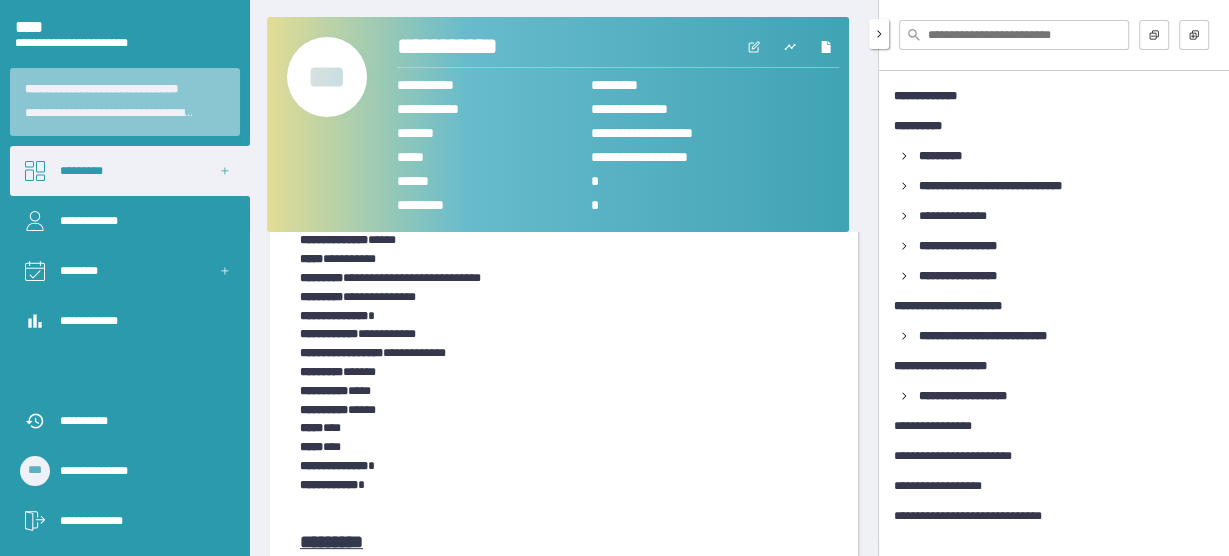 scroll, scrollTop: 414, scrollLeft: 0, axis: vertical 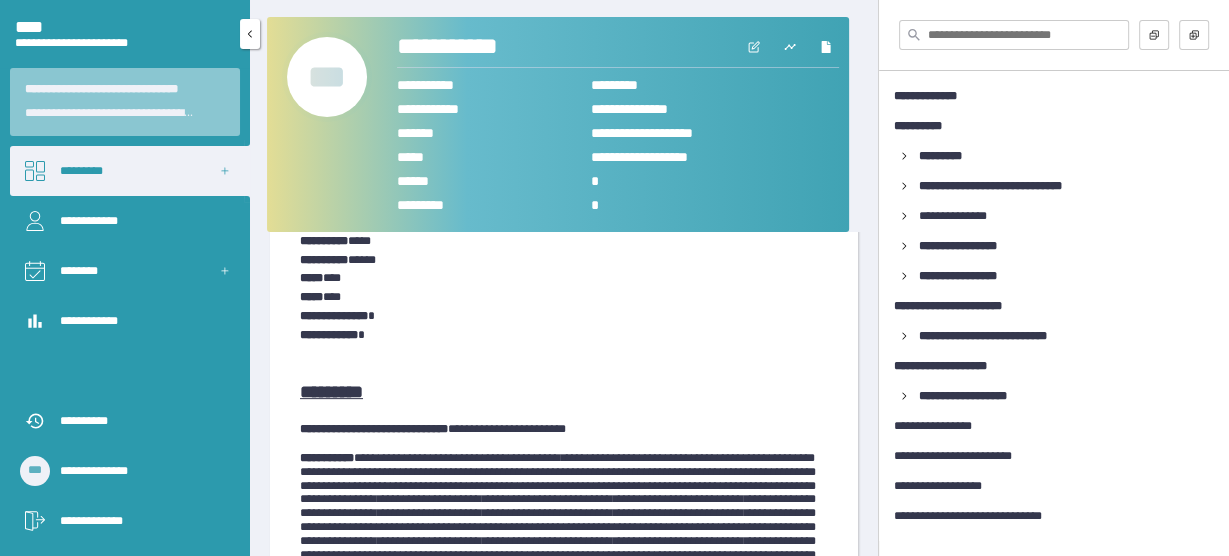 click on "**********" at bounding box center (140, 521) 